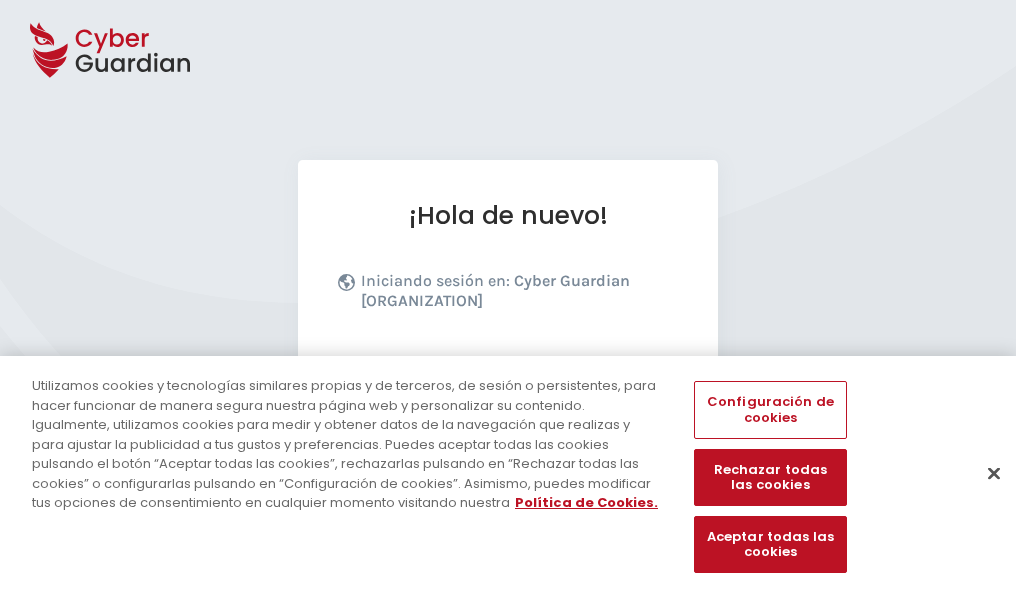 scroll, scrollTop: 245, scrollLeft: 0, axis: vertical 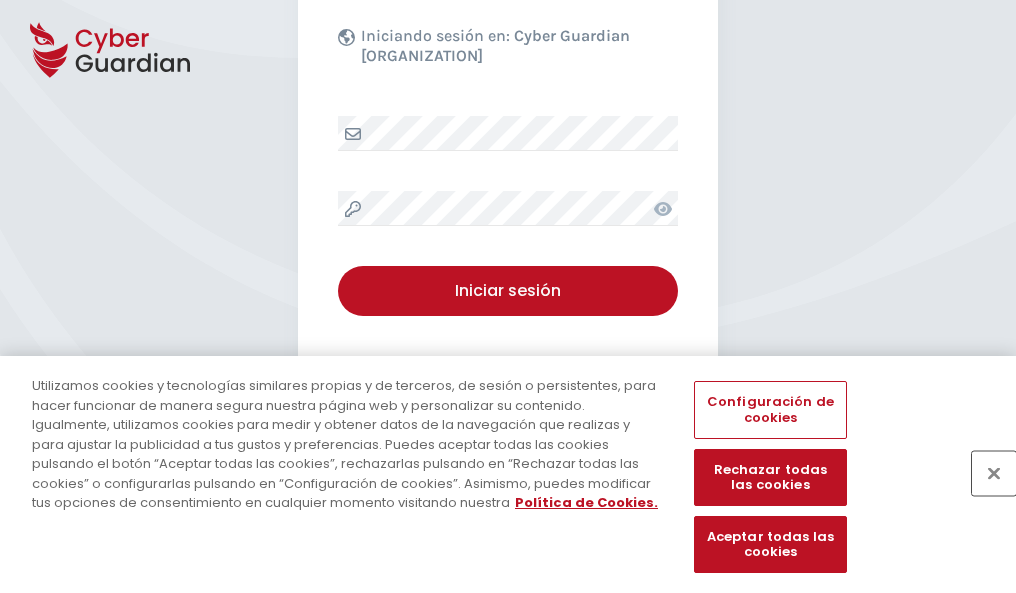 click at bounding box center [994, 473] 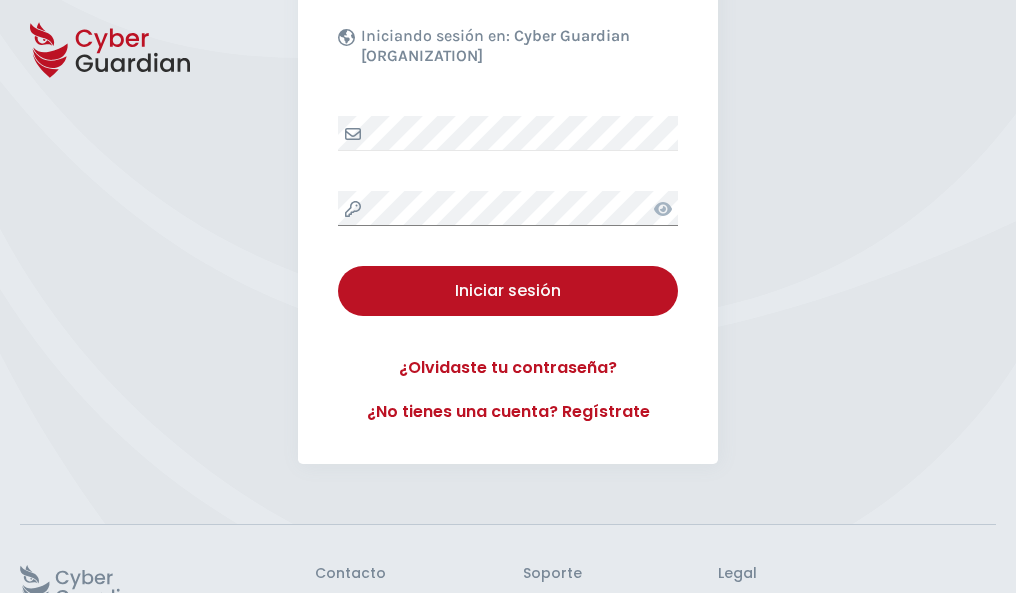 scroll, scrollTop: 389, scrollLeft: 0, axis: vertical 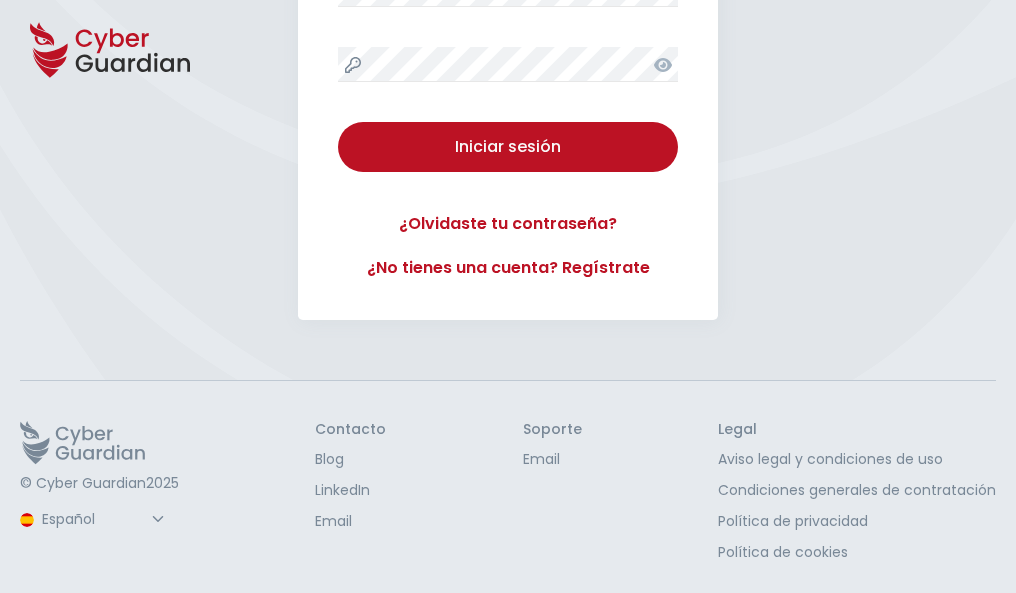 type 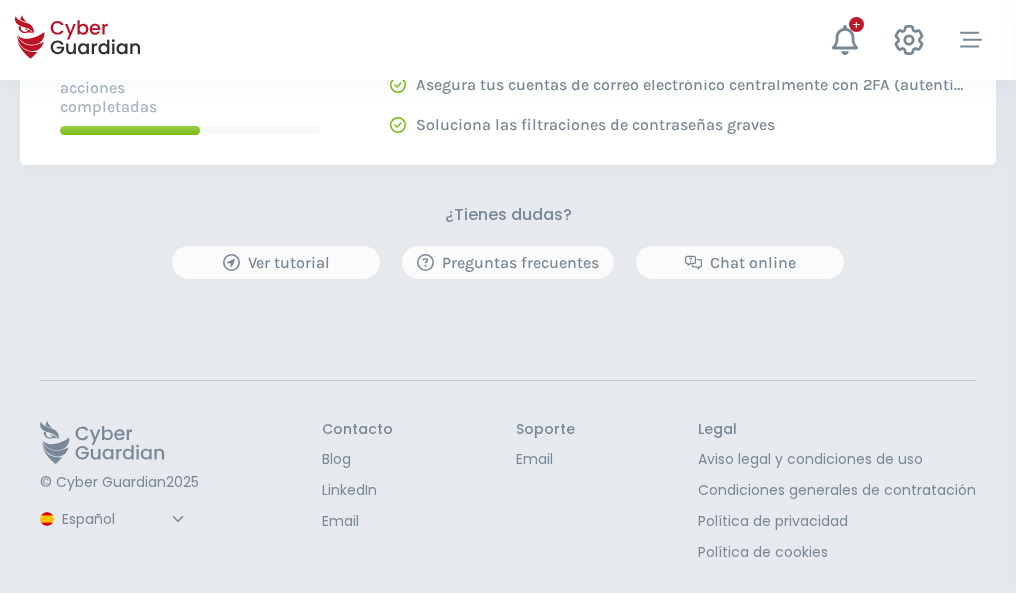 scroll, scrollTop: 0, scrollLeft: 0, axis: both 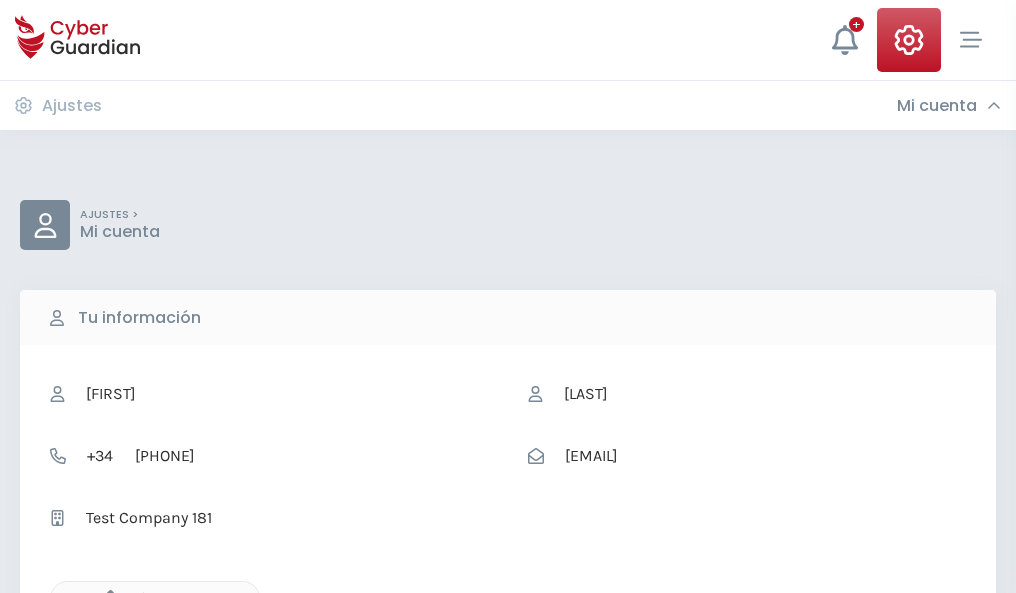 click 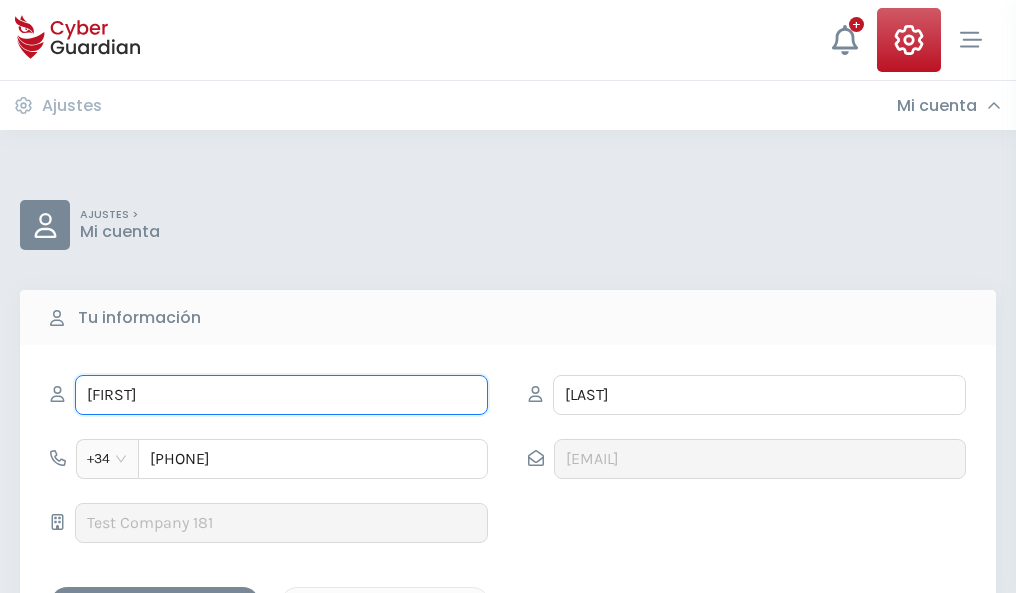 click on "[FIRST]" at bounding box center [281, 395] 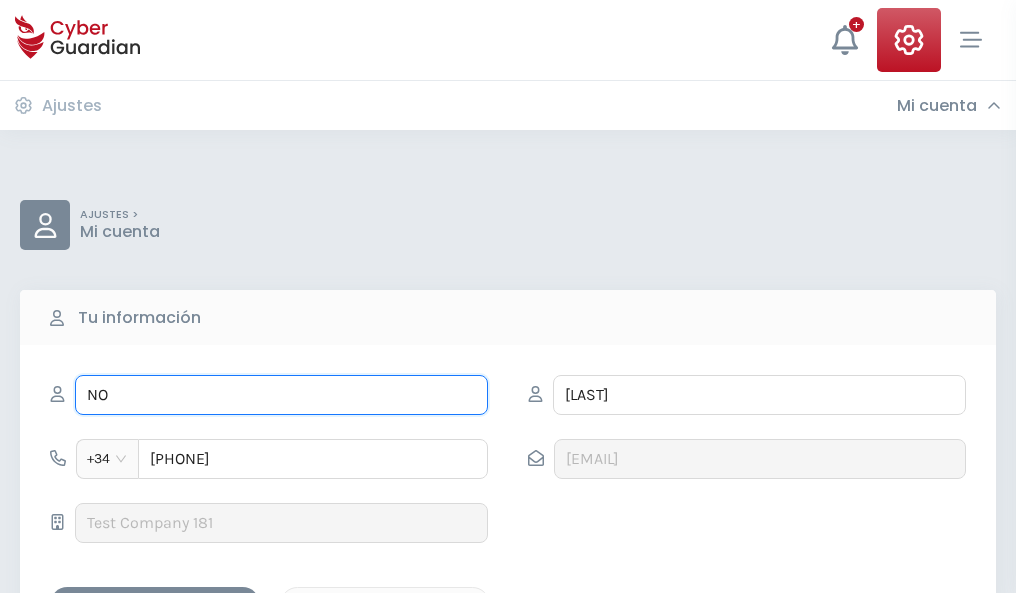 type on "N" 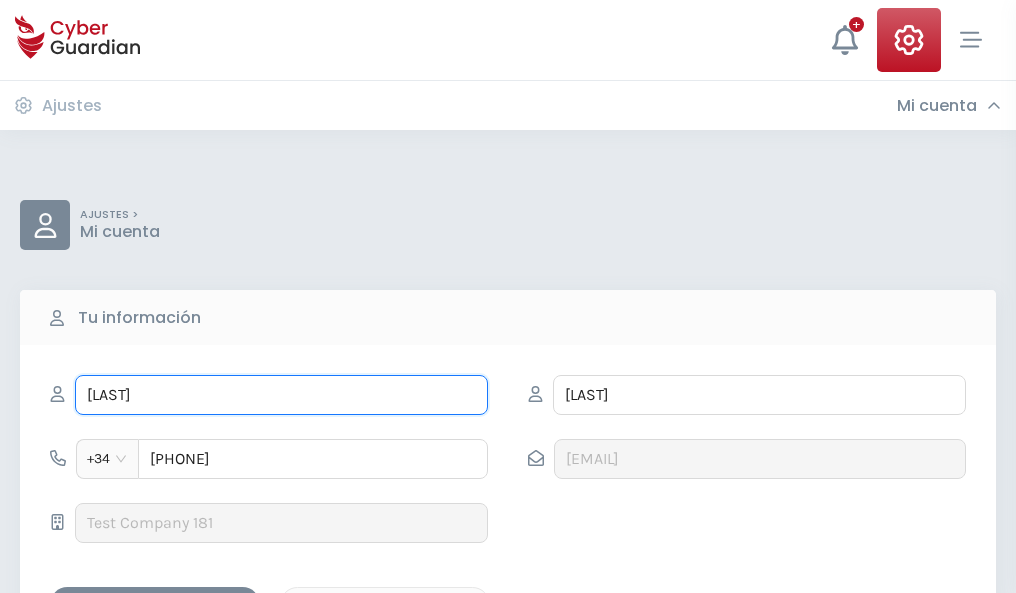type on "[LAST]" 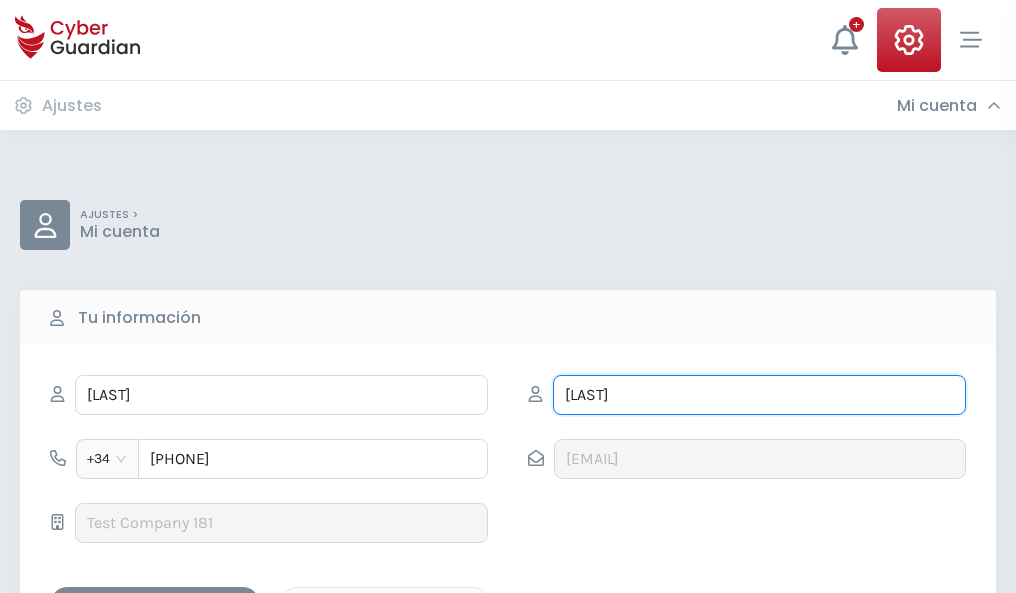 click on "SANJUAN" at bounding box center [759, 395] 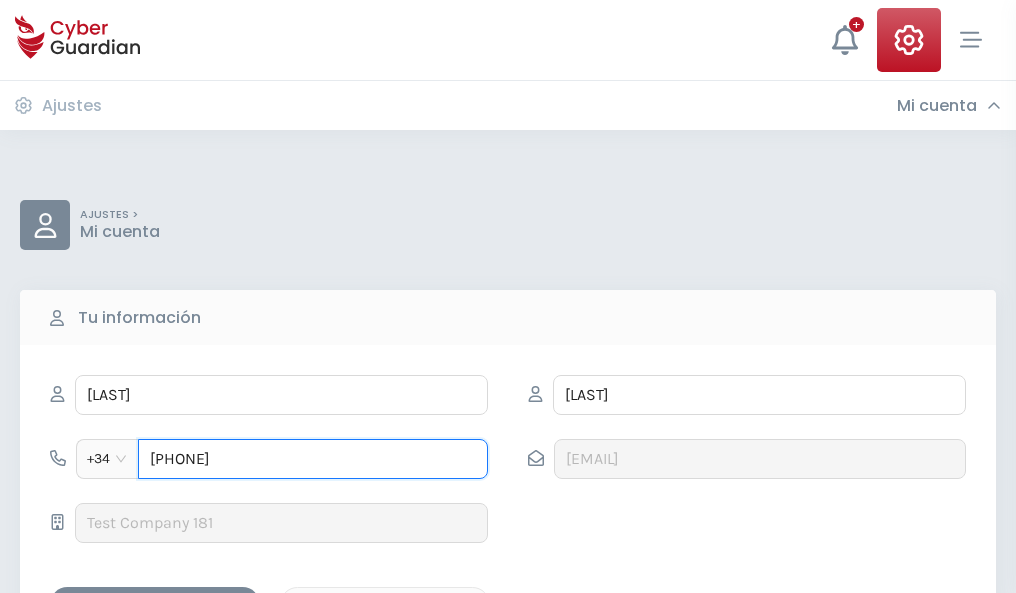 click on "928039108" at bounding box center [313, 459] 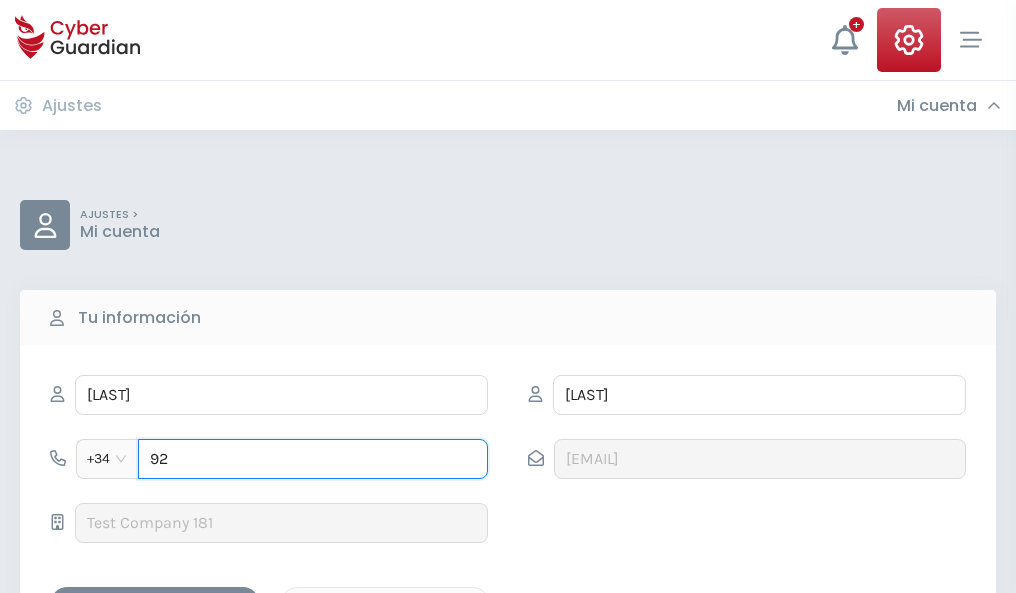 type on "9" 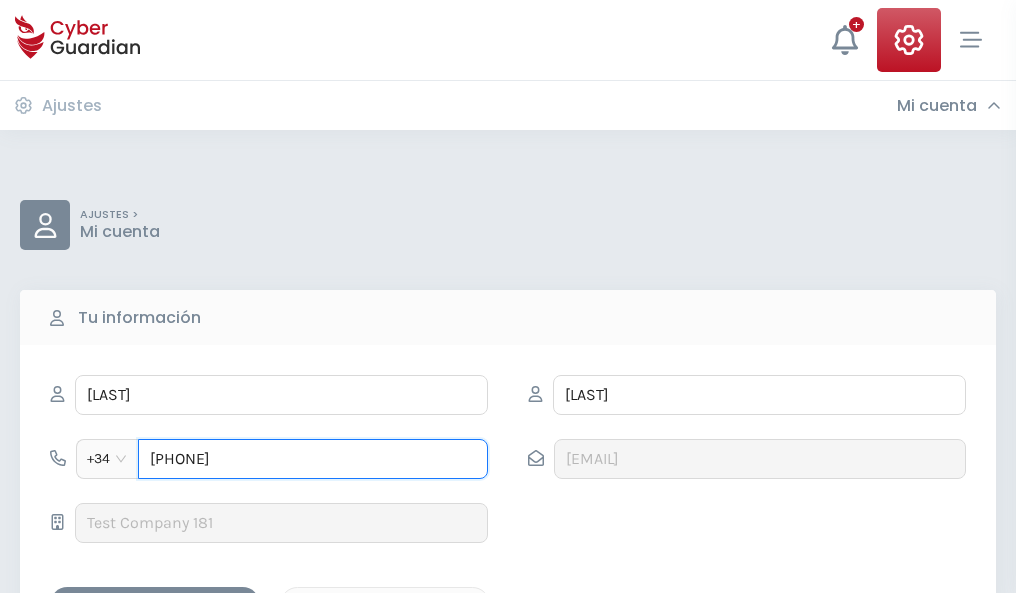type on "882813734" 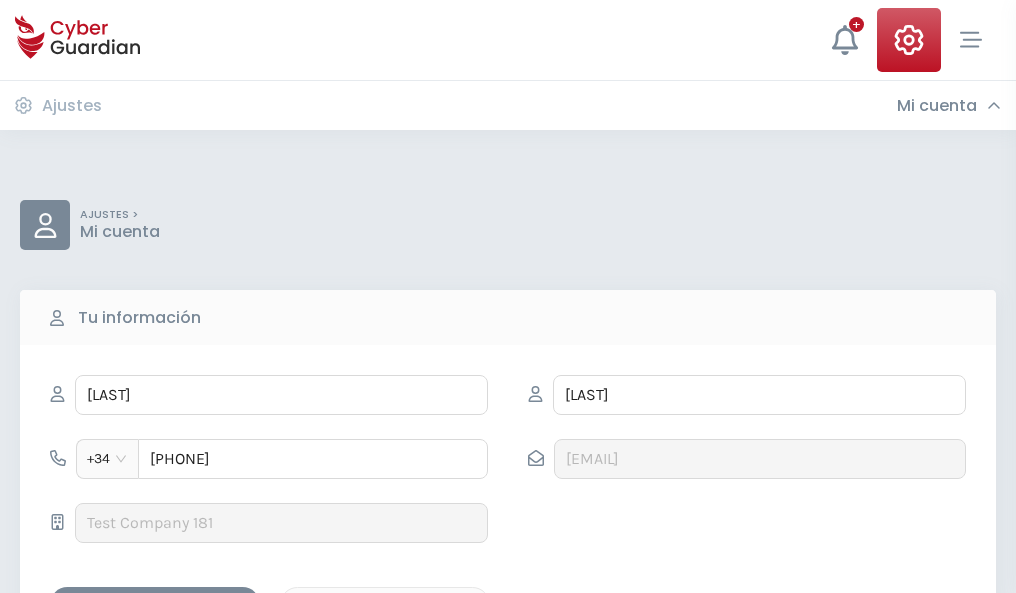 click on "Guardar cambios" at bounding box center [155, 604] 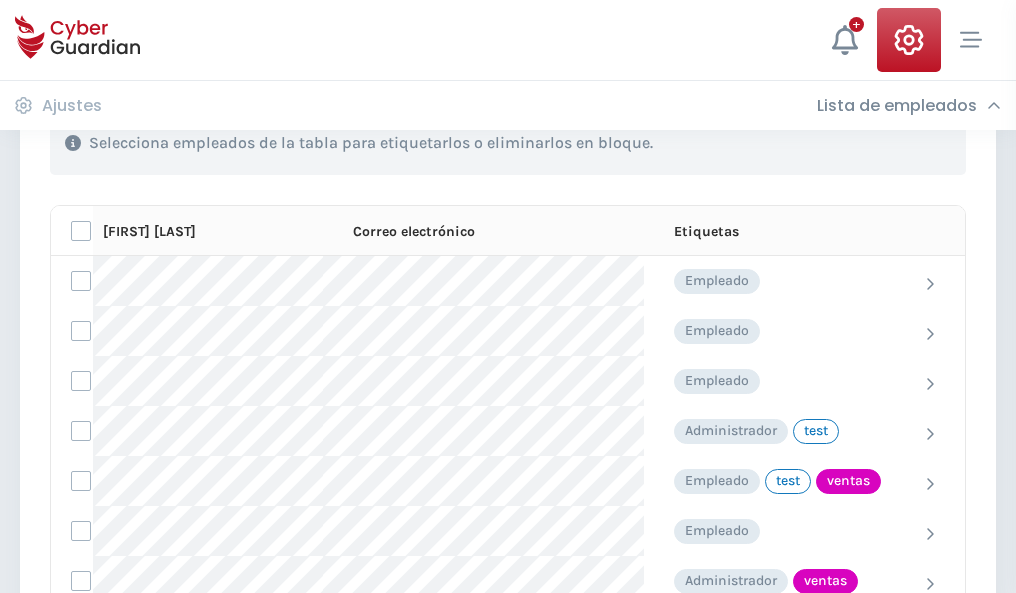 scroll, scrollTop: 906, scrollLeft: 0, axis: vertical 